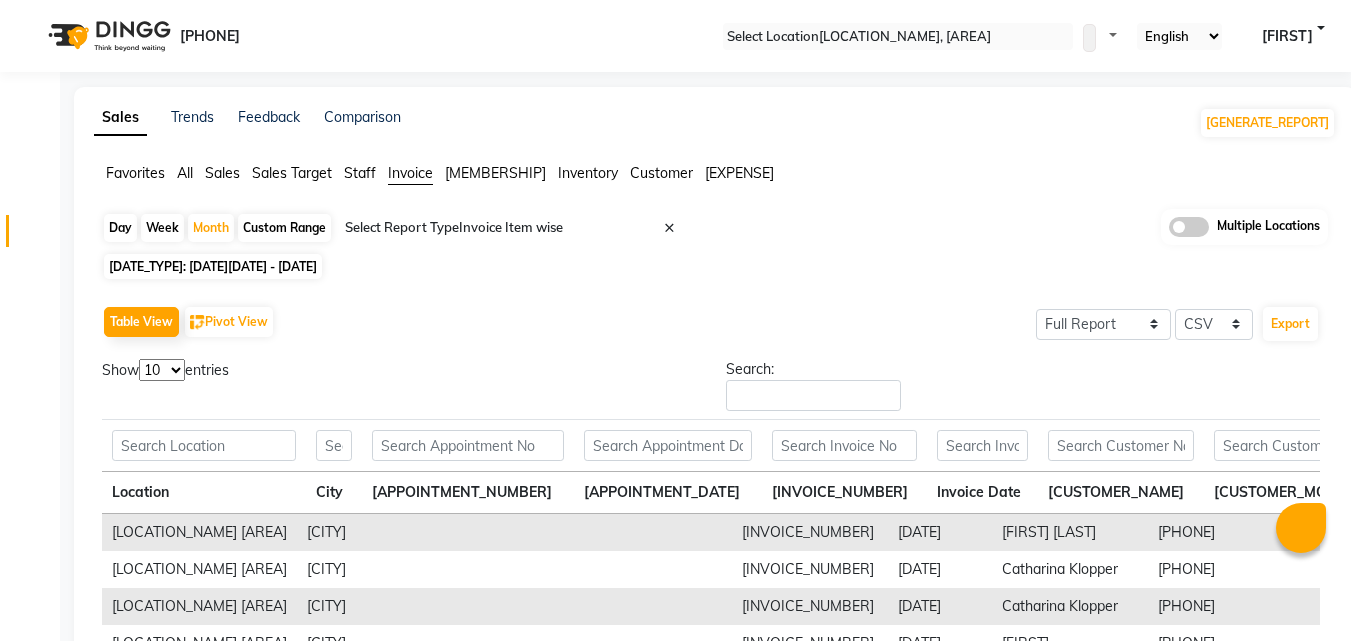 scroll, scrollTop: 0, scrollLeft: 0, axis: both 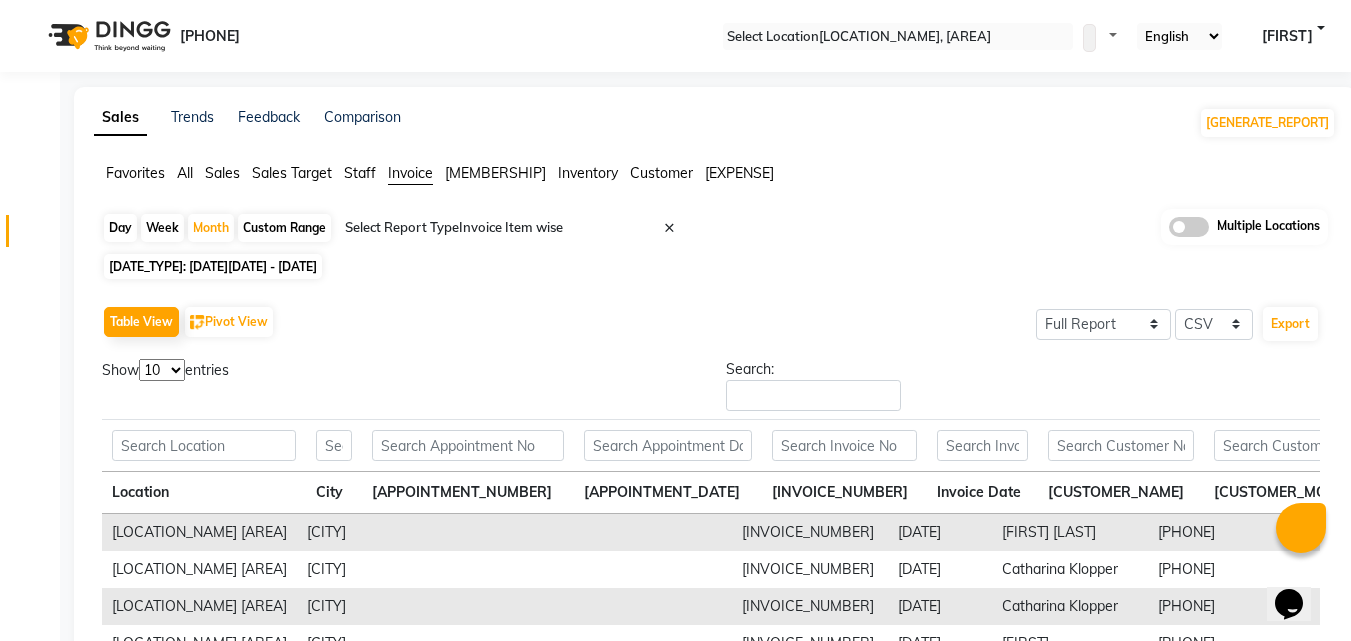 click at bounding box center (898, 37) 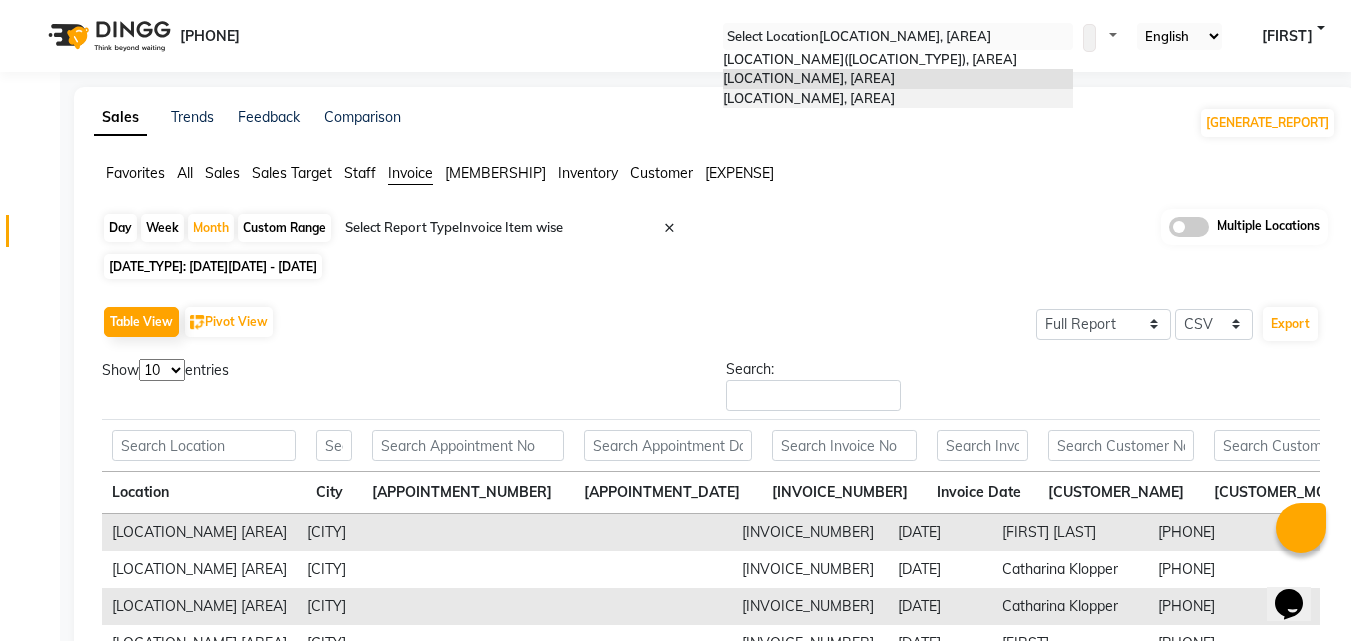 click on "The White Door, Worli" at bounding box center (809, 98) 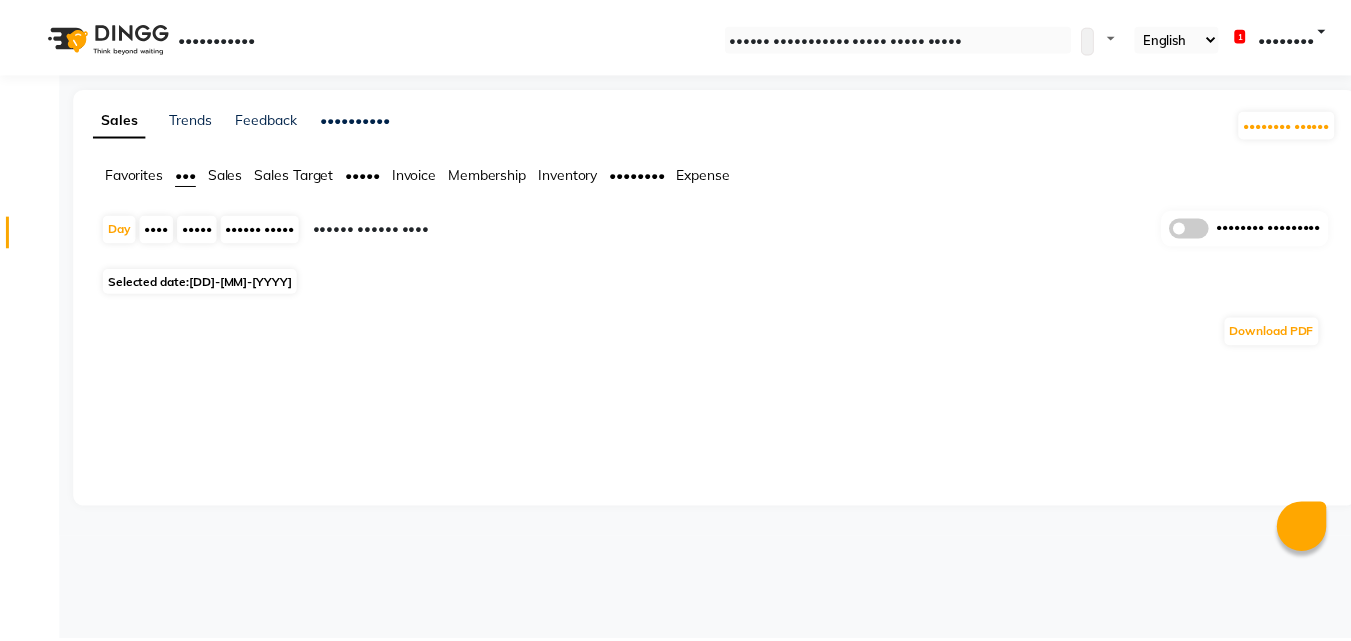scroll, scrollTop: 0, scrollLeft: 0, axis: both 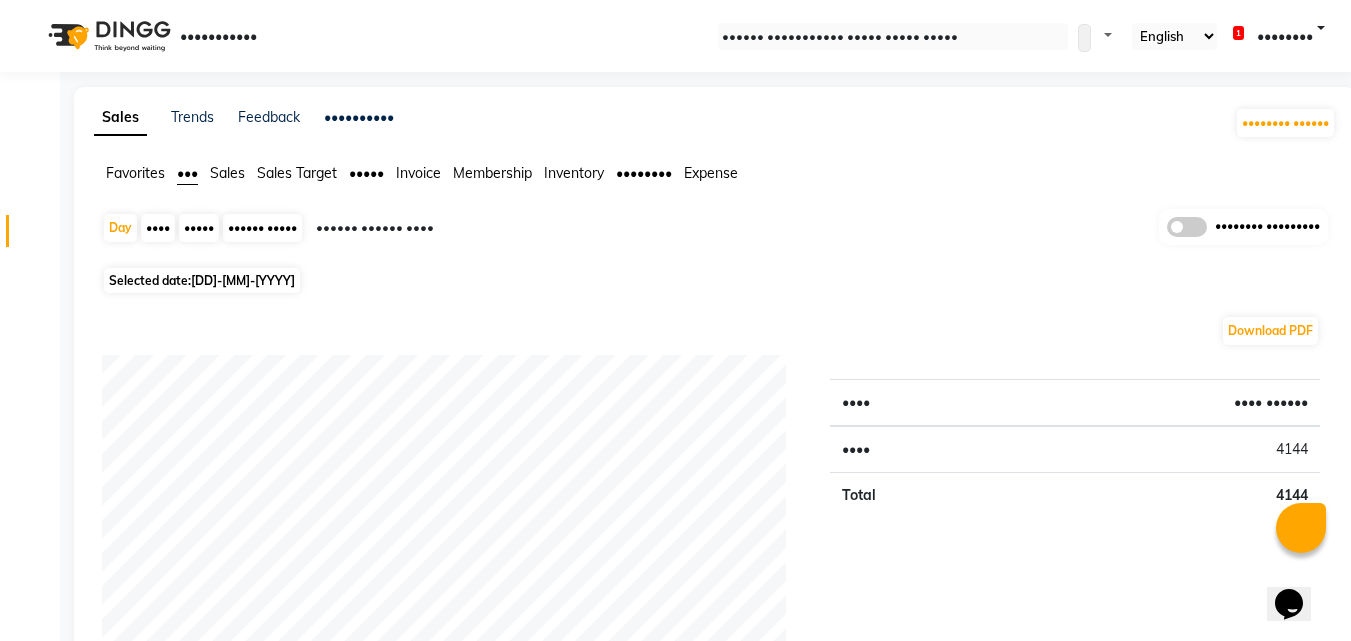 click on "Invoice" at bounding box center [135, 173] 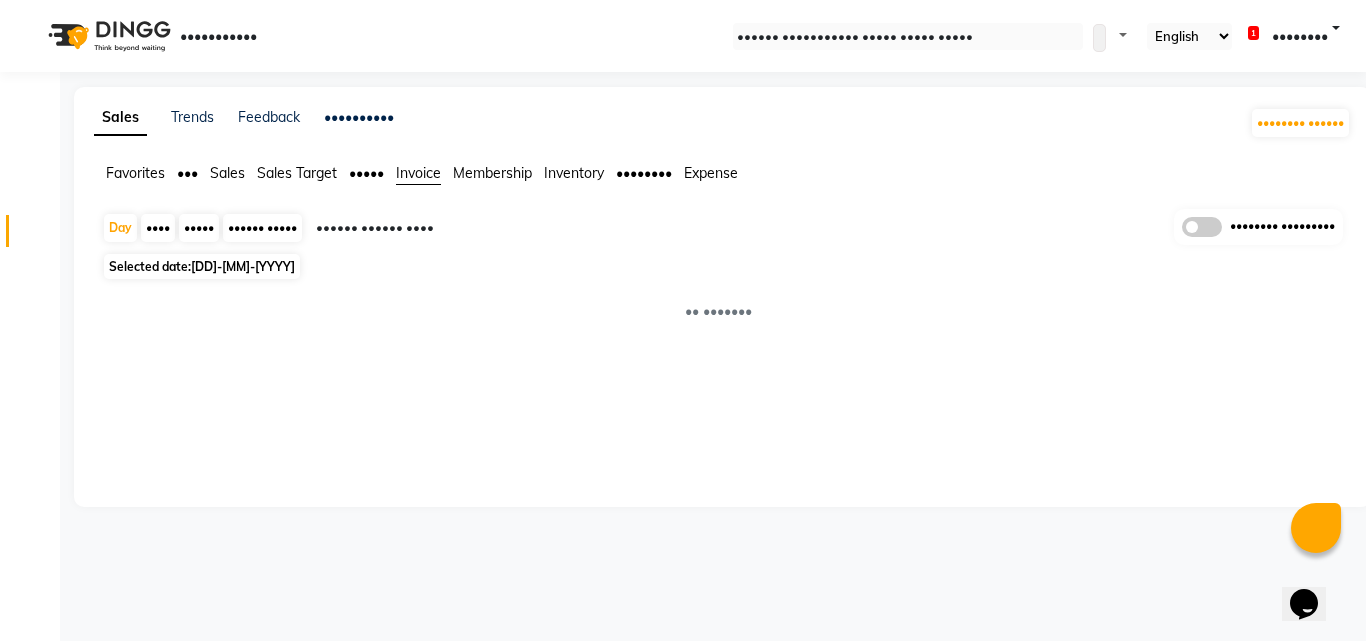 click at bounding box center [487, 228] 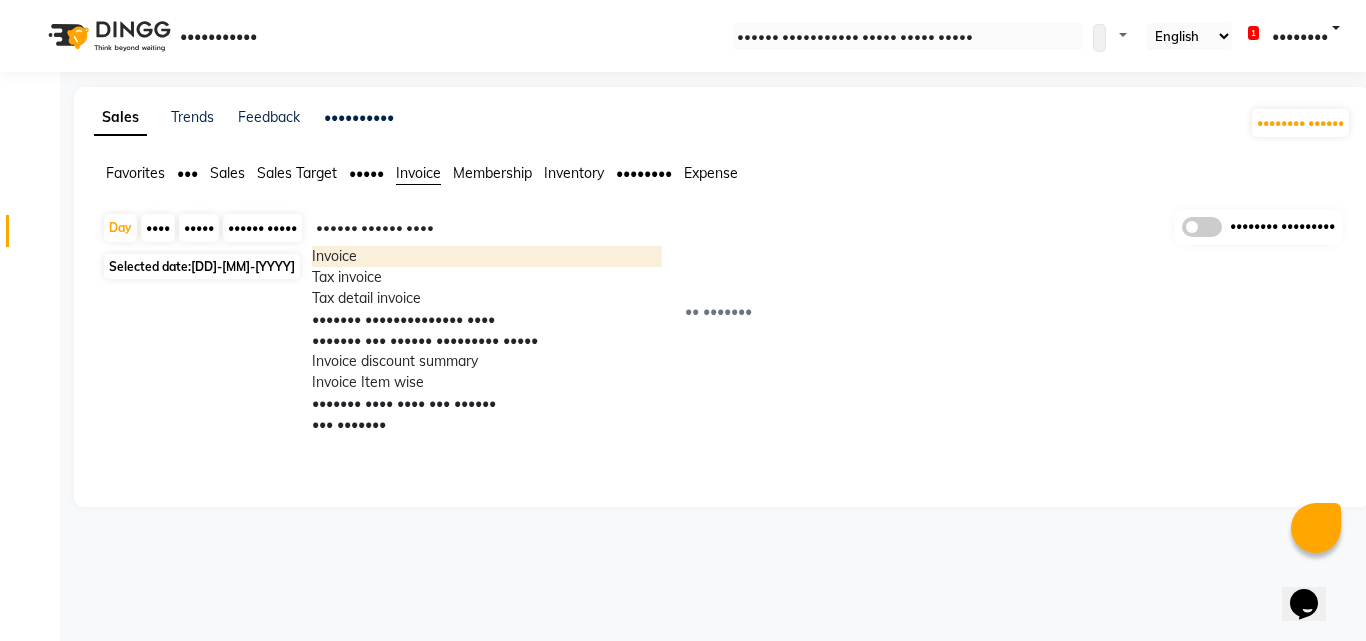 click on "•••••" at bounding box center [199, 228] 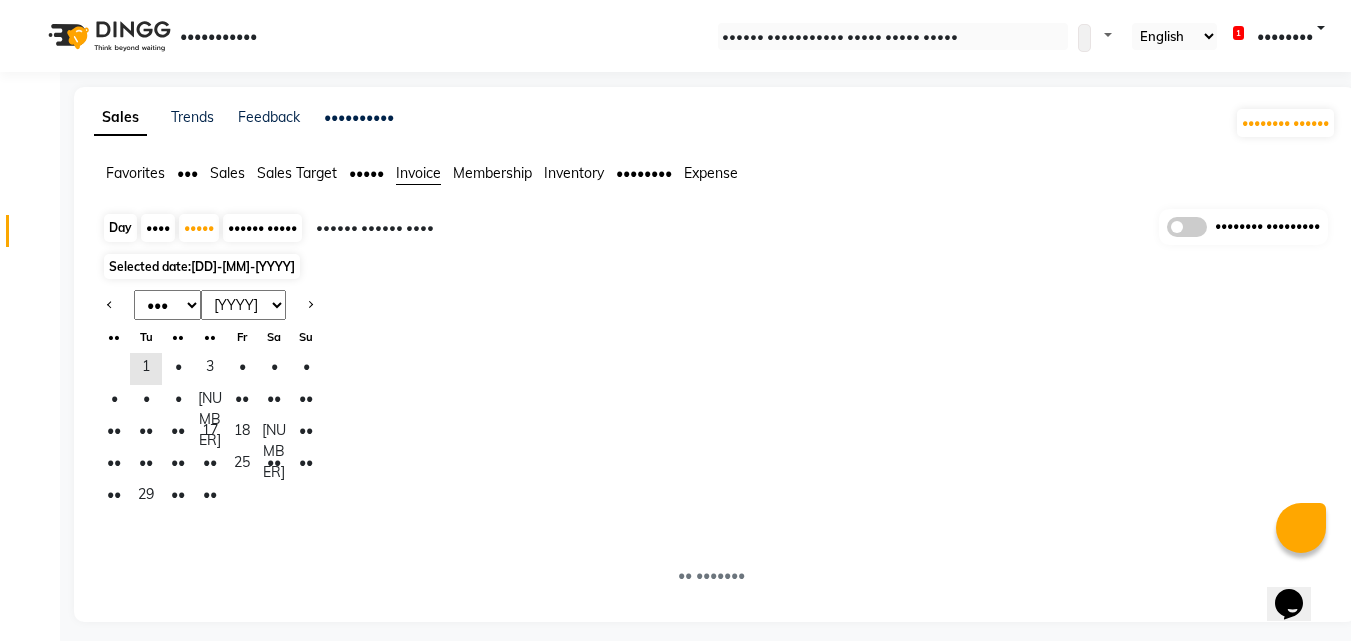 drag, startPoint x: 129, startPoint y: 312, endPoint x: 90, endPoint y: 327, distance: 41.785164 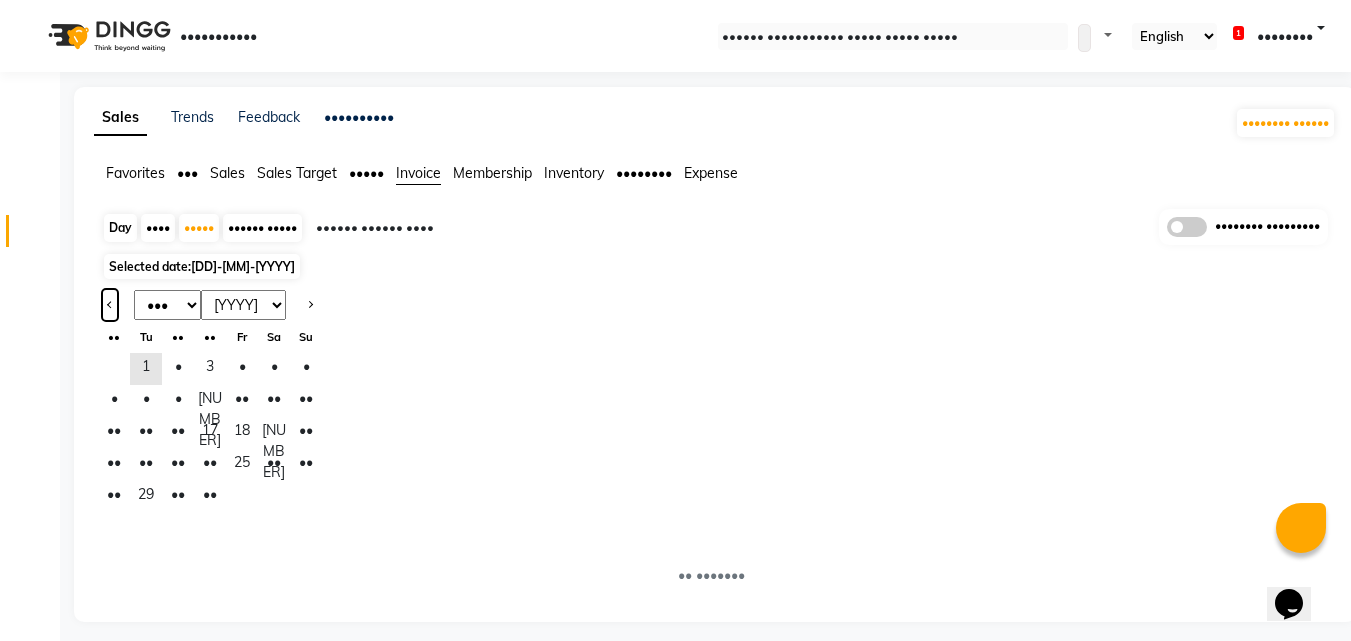 click at bounding box center (110, 305) 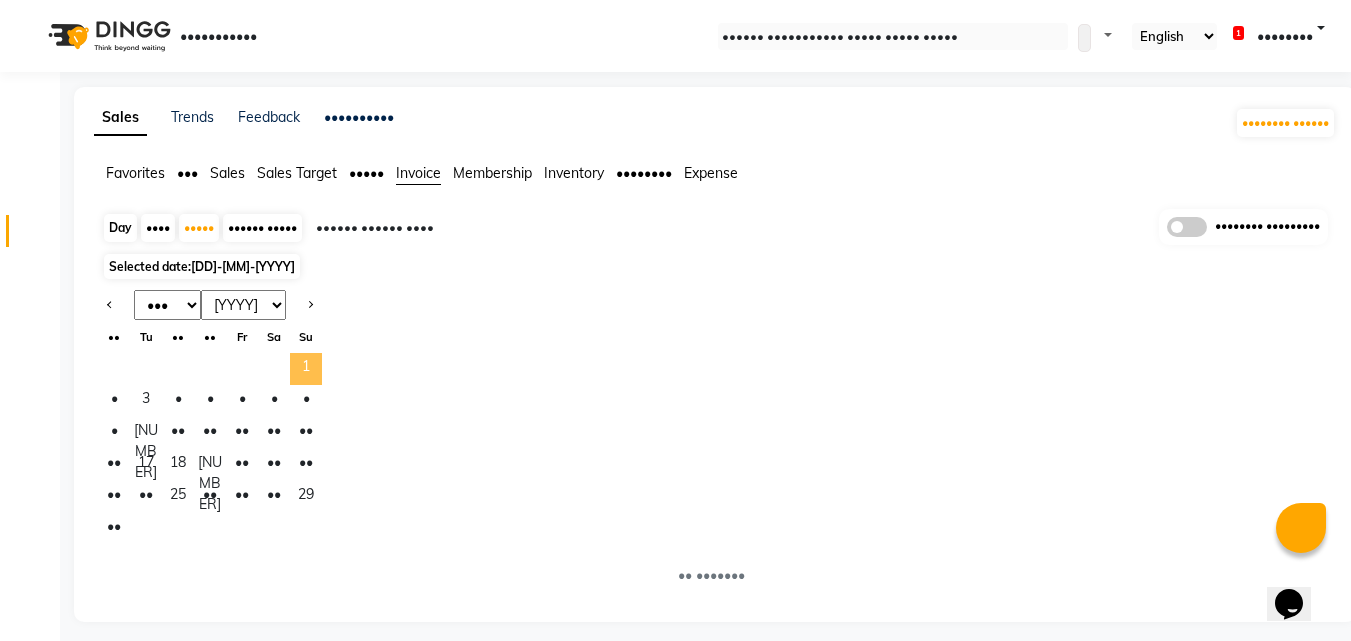 click on "1" at bounding box center (306, 369) 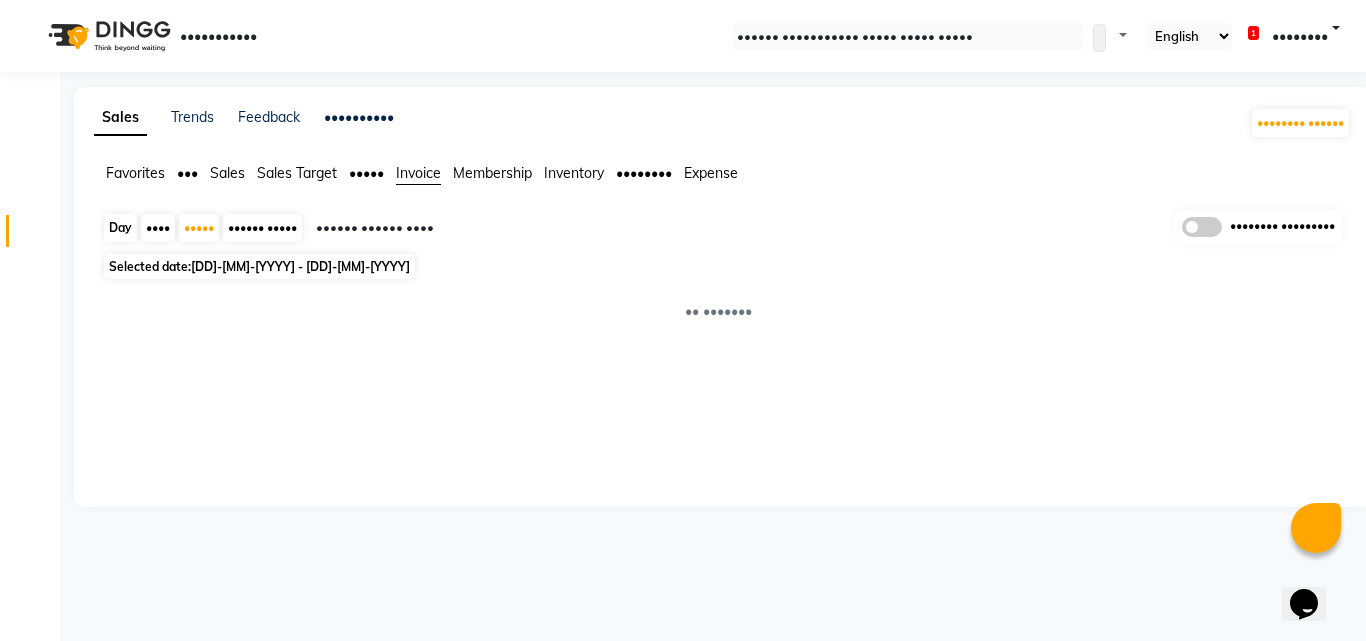click on "•••••• •••••• ••••" at bounding box center [487, 230] 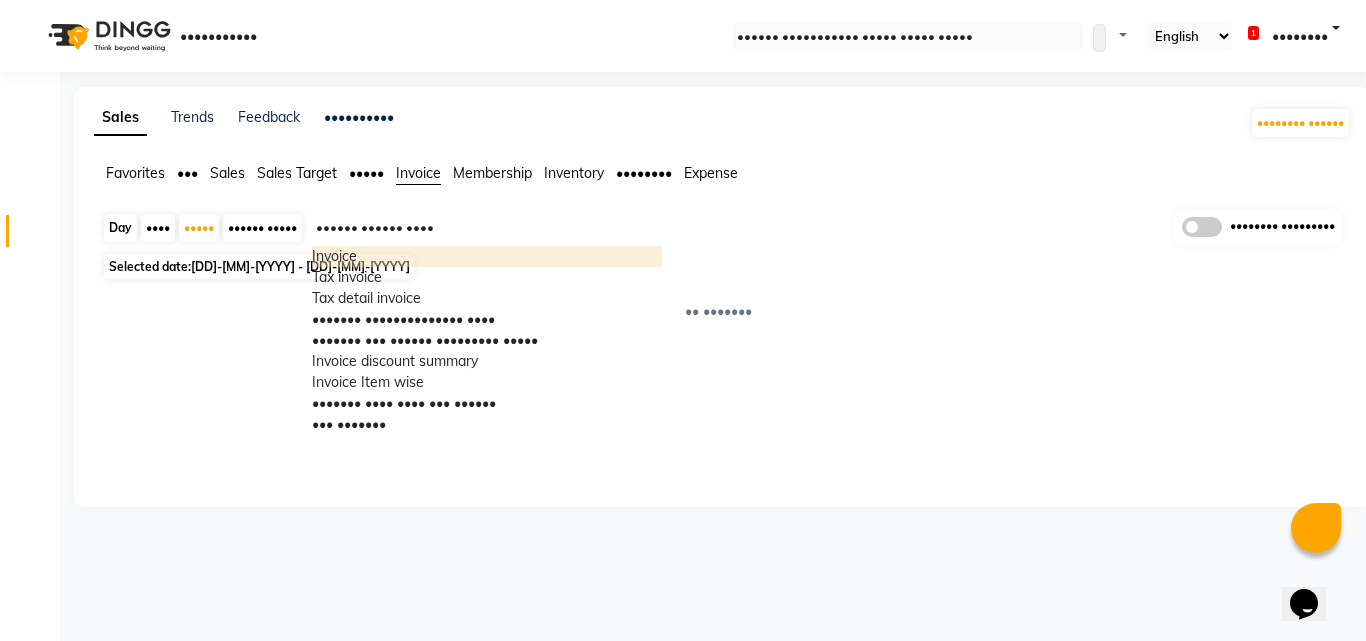 click on "Favorites All Sales Sales Target Staff Invoice Membership Inventory Customer Expense" at bounding box center (722, 174) 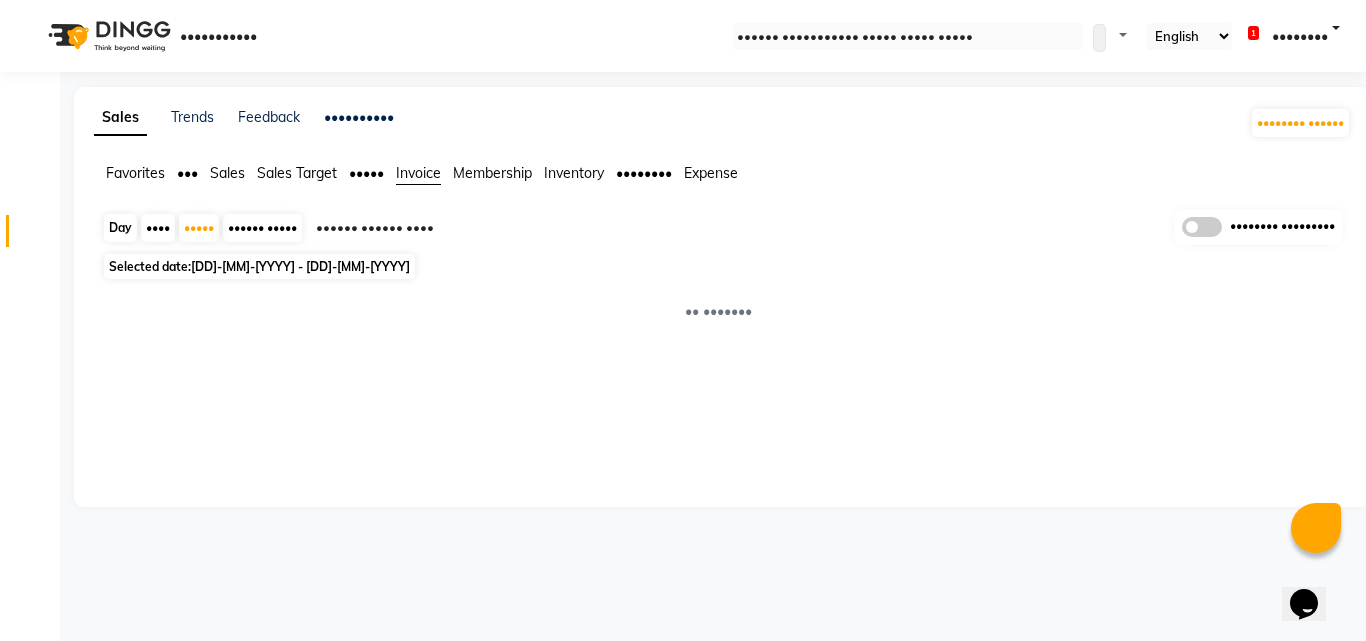click on "•••••" at bounding box center [135, 173] 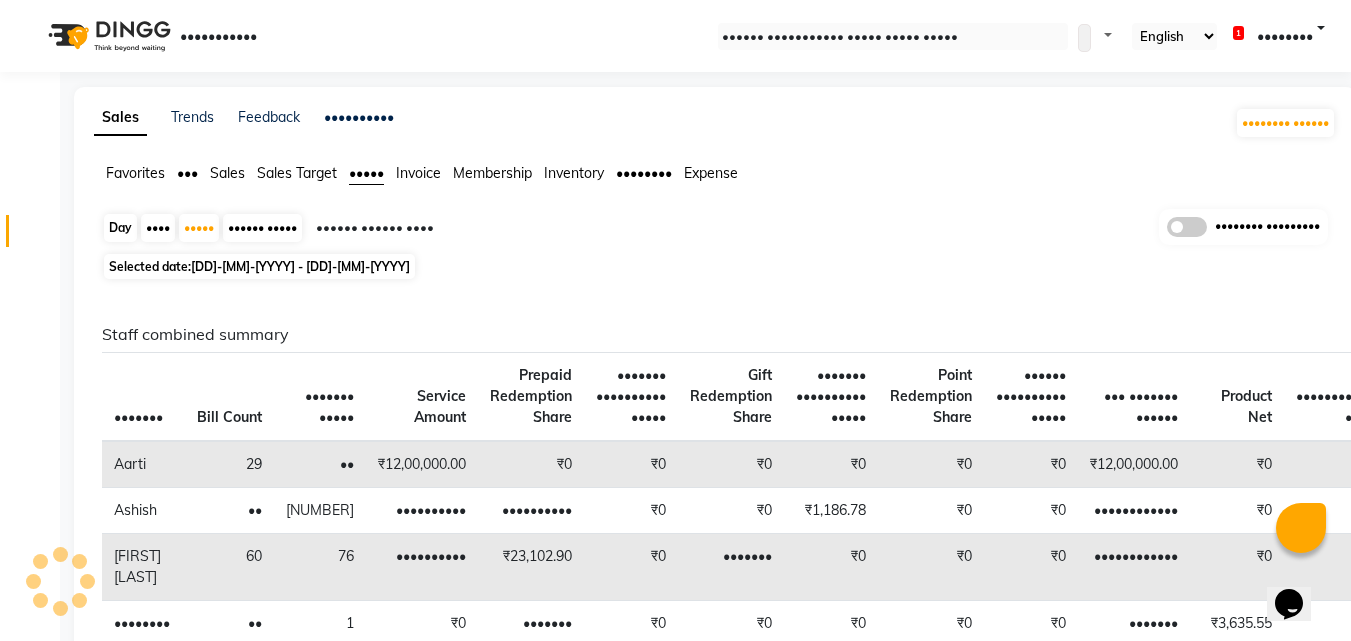 click on "•••••• •••••• ••••" at bounding box center [487, 230] 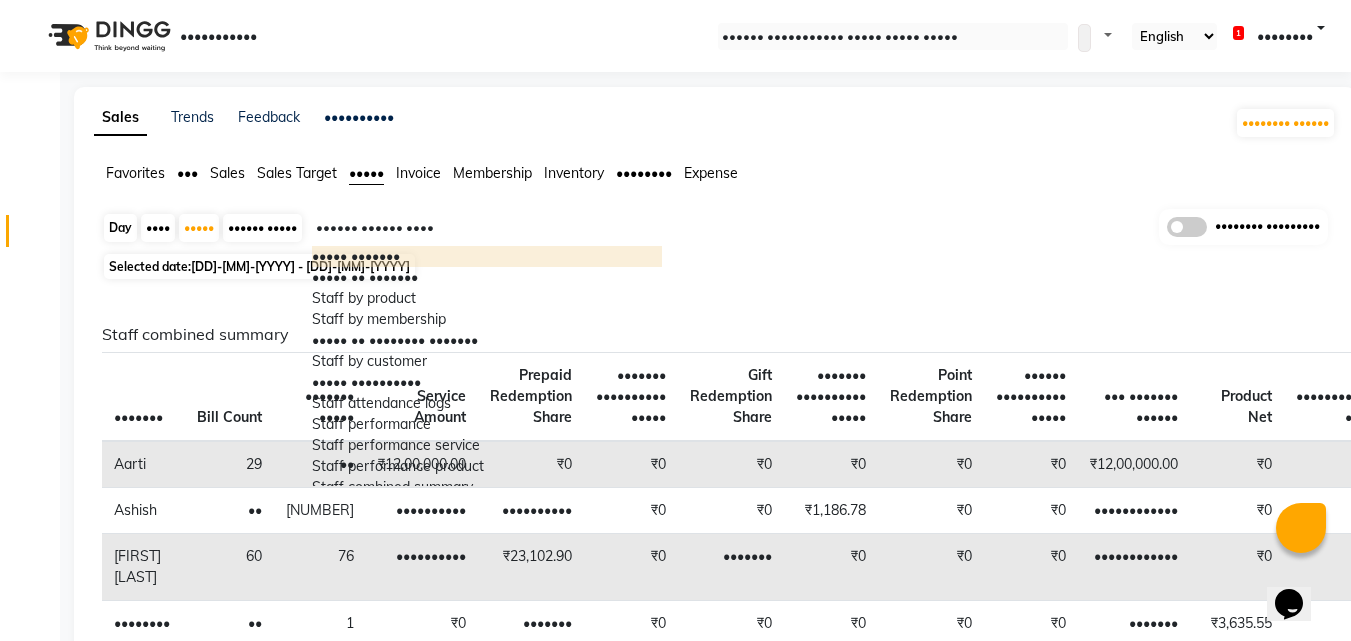 click on "••••• •••••••" at bounding box center (487, 256) 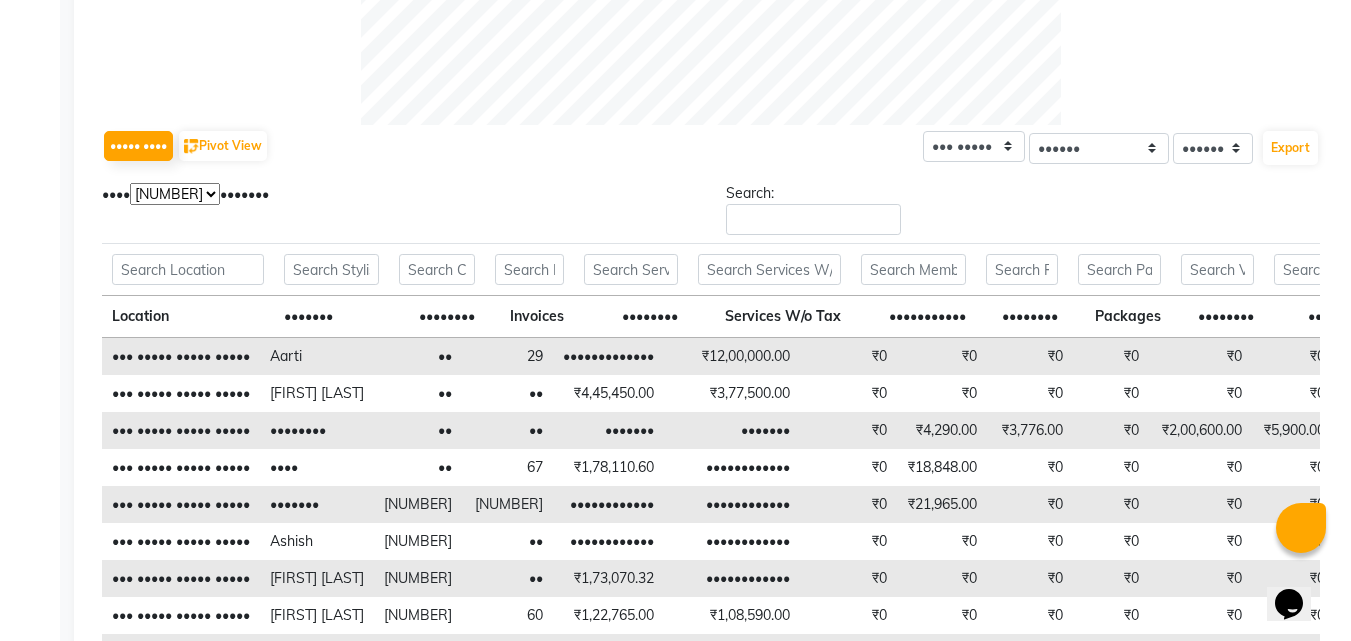 scroll, scrollTop: 918, scrollLeft: 0, axis: vertical 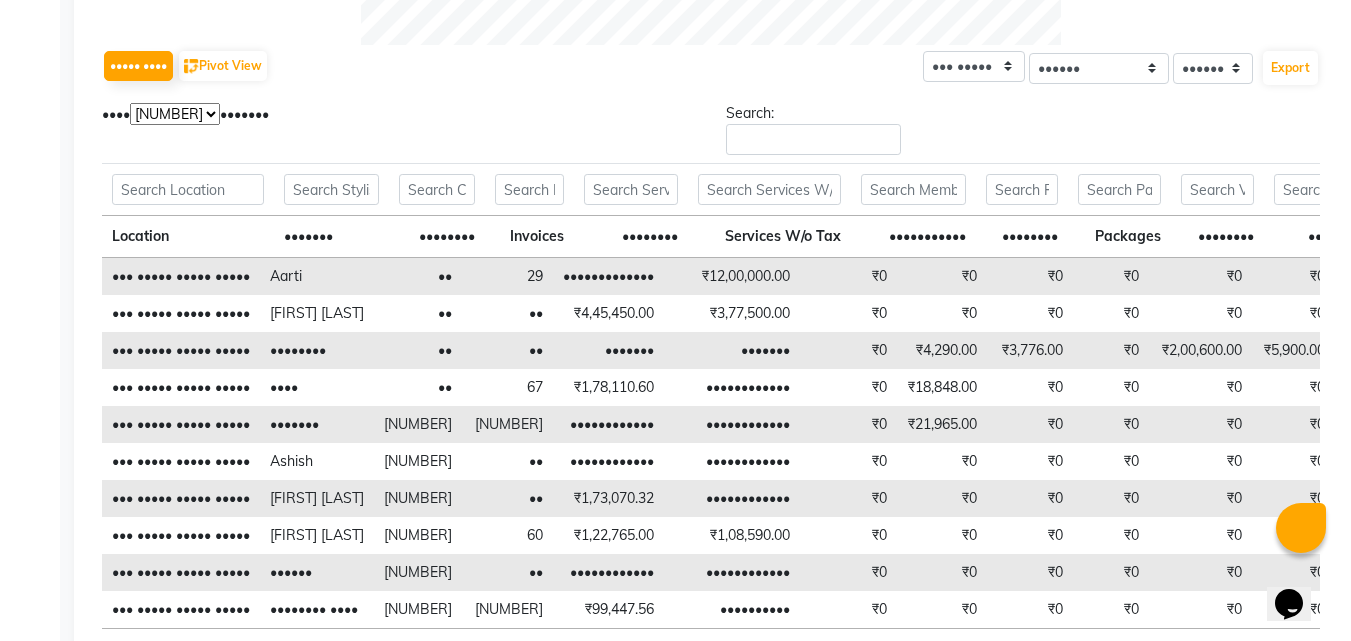 click on "•••••••" at bounding box center (331, 237) 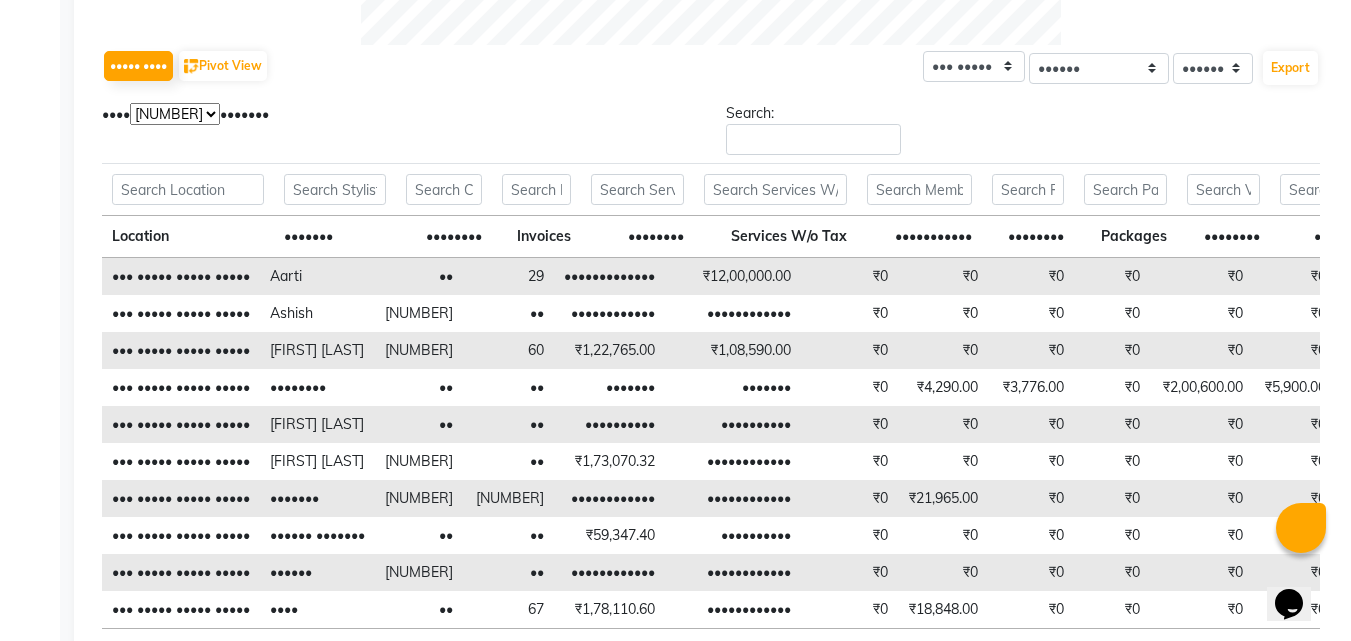 click on "•••••••" at bounding box center [334, 237] 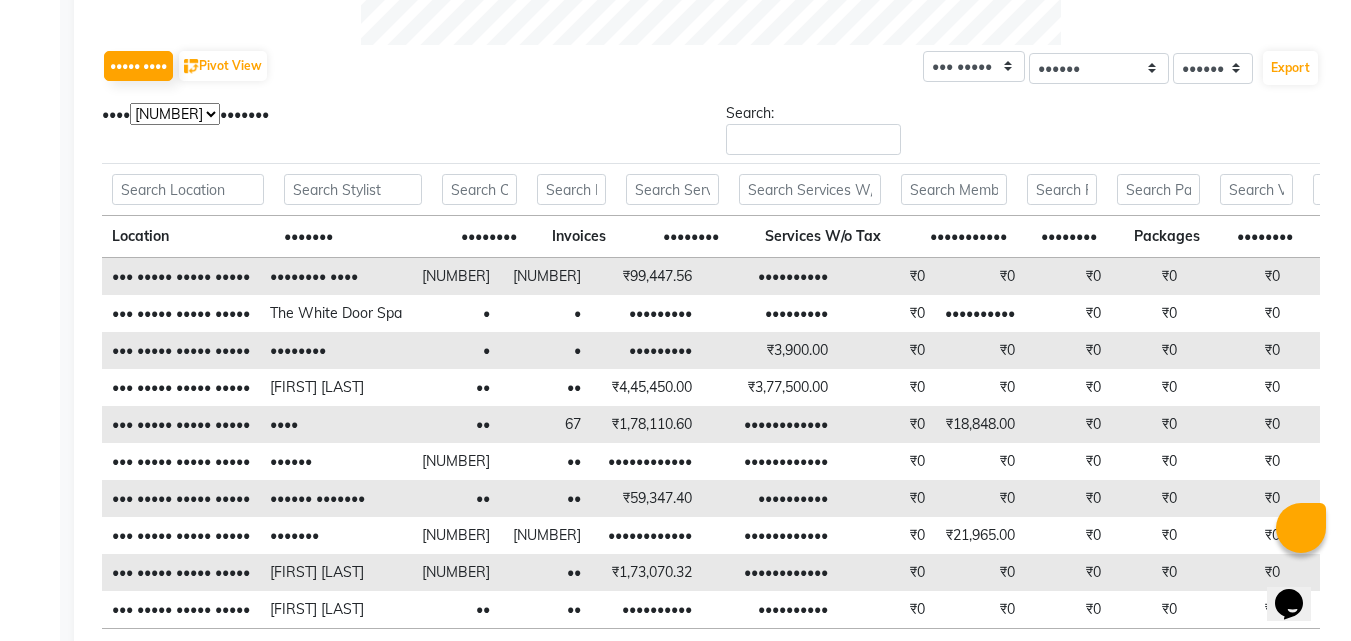 scroll, scrollTop: 420, scrollLeft: 0, axis: vertical 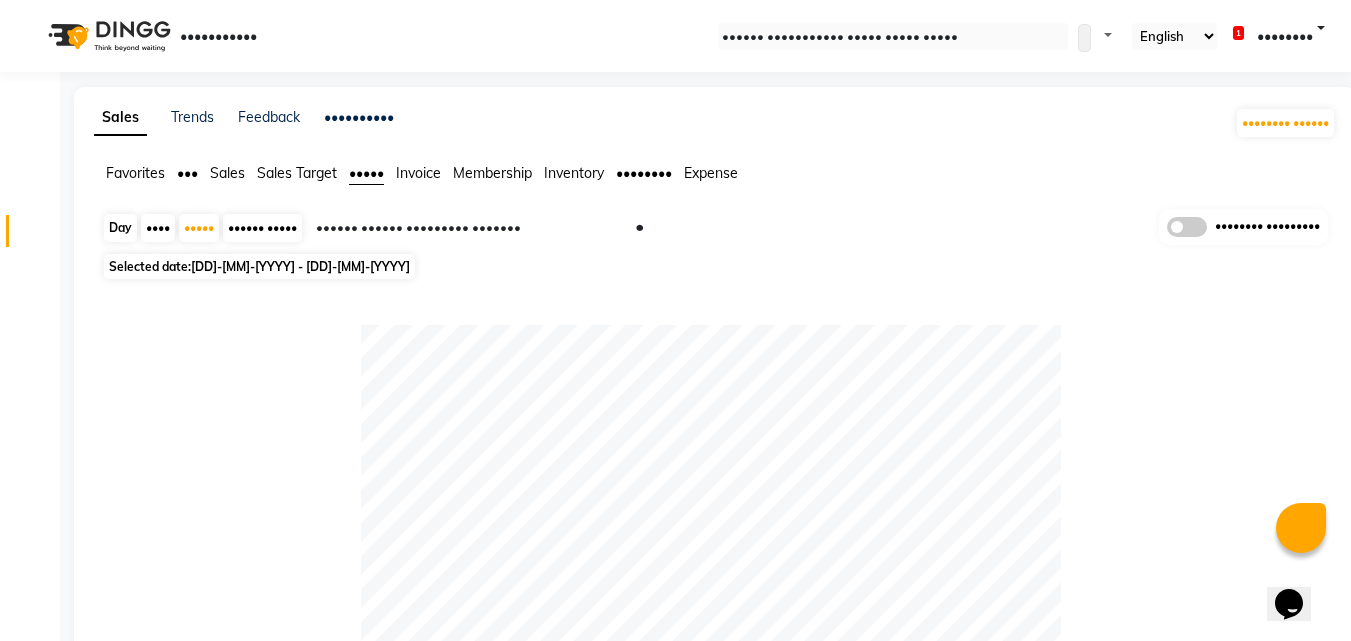 click on "Invoice" at bounding box center (135, 173) 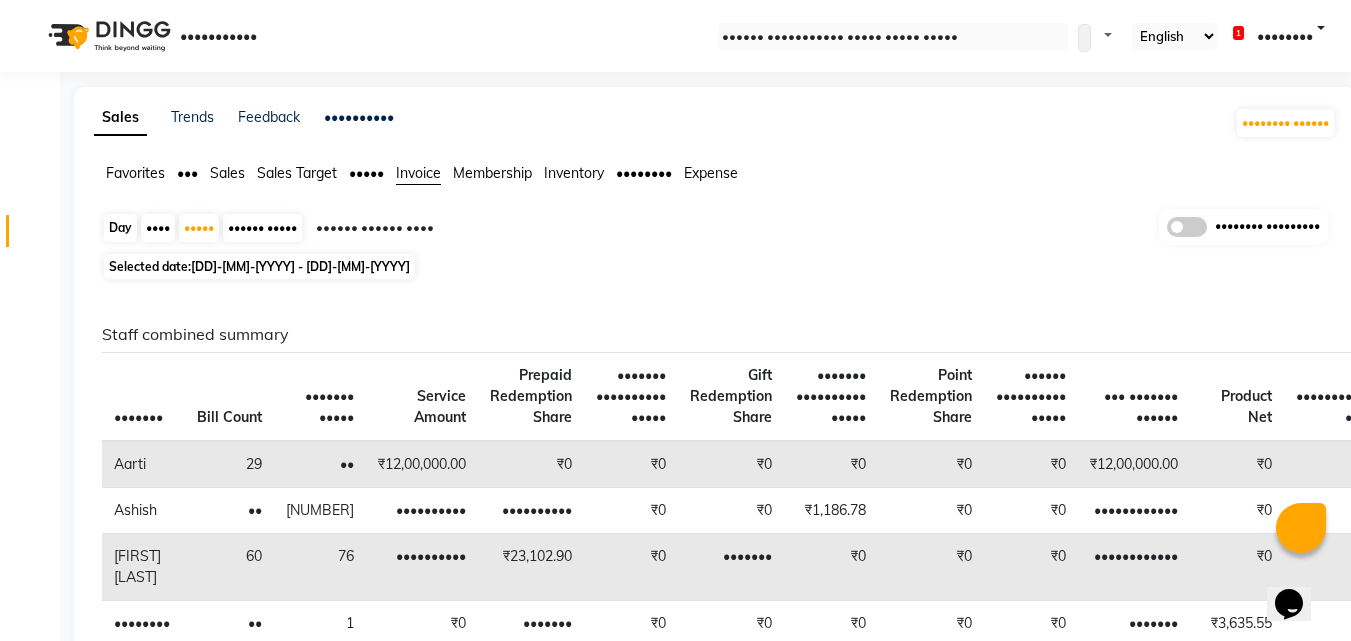 click on "•••••• •••••" at bounding box center (262, 228) 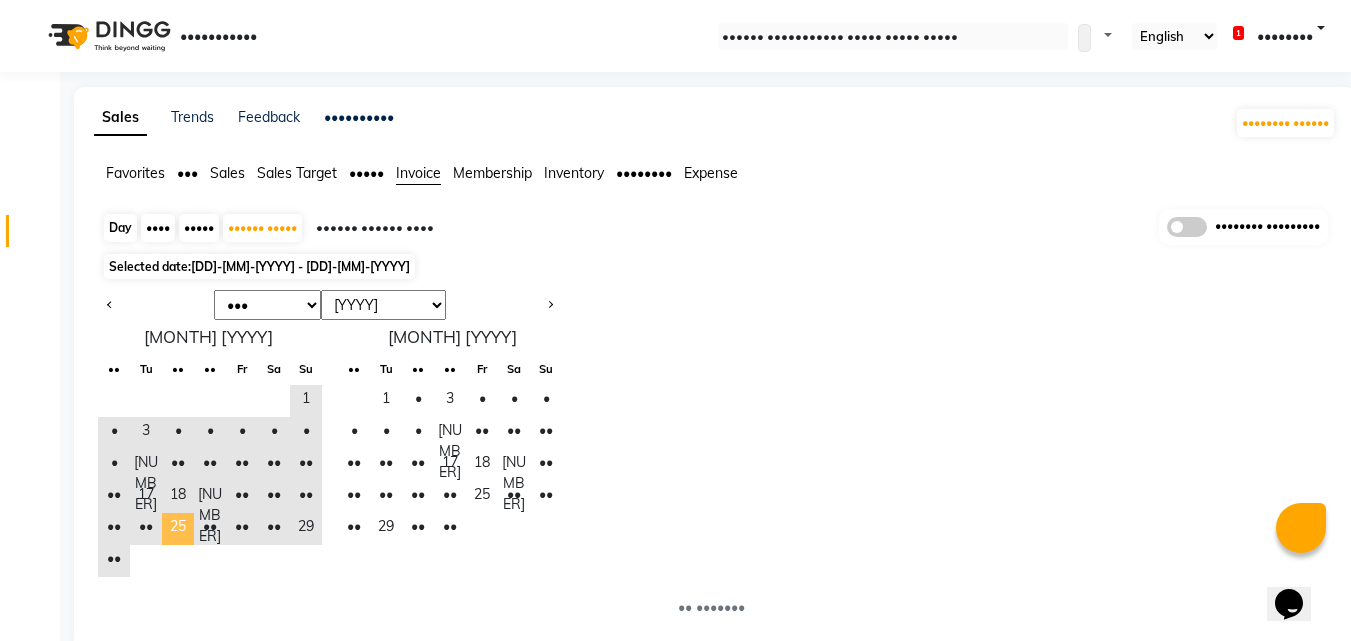 click on "25" at bounding box center (178, 529) 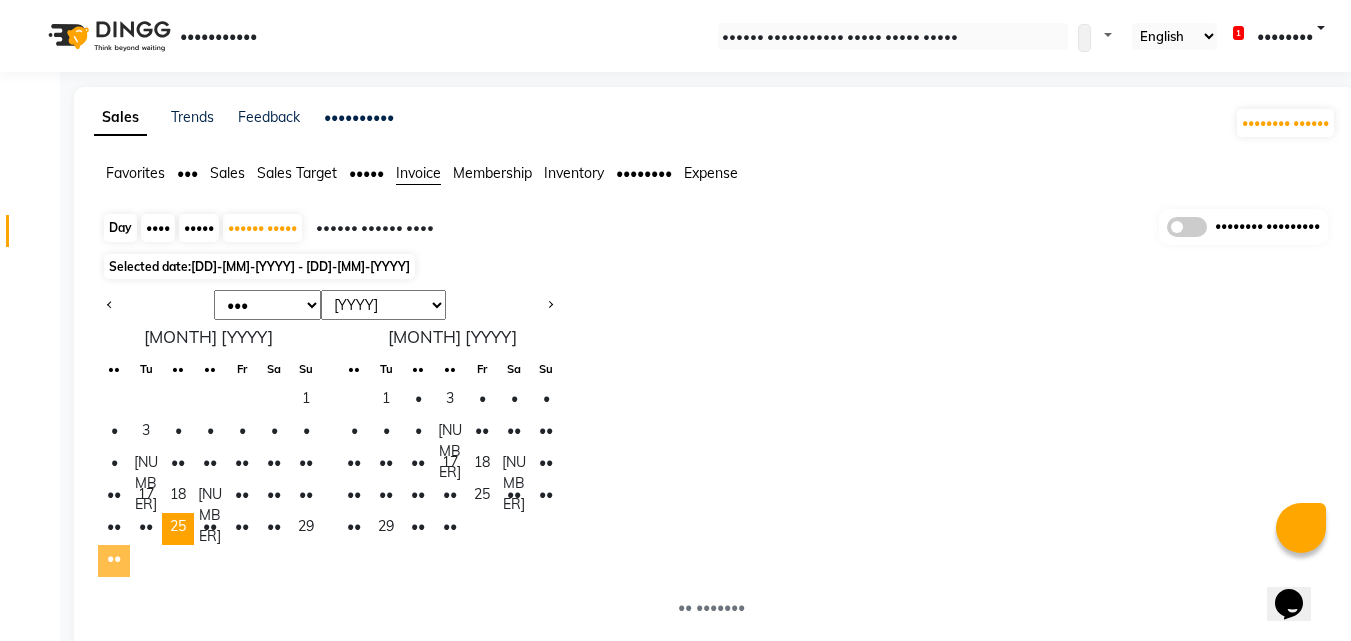 click on "••" at bounding box center [114, 561] 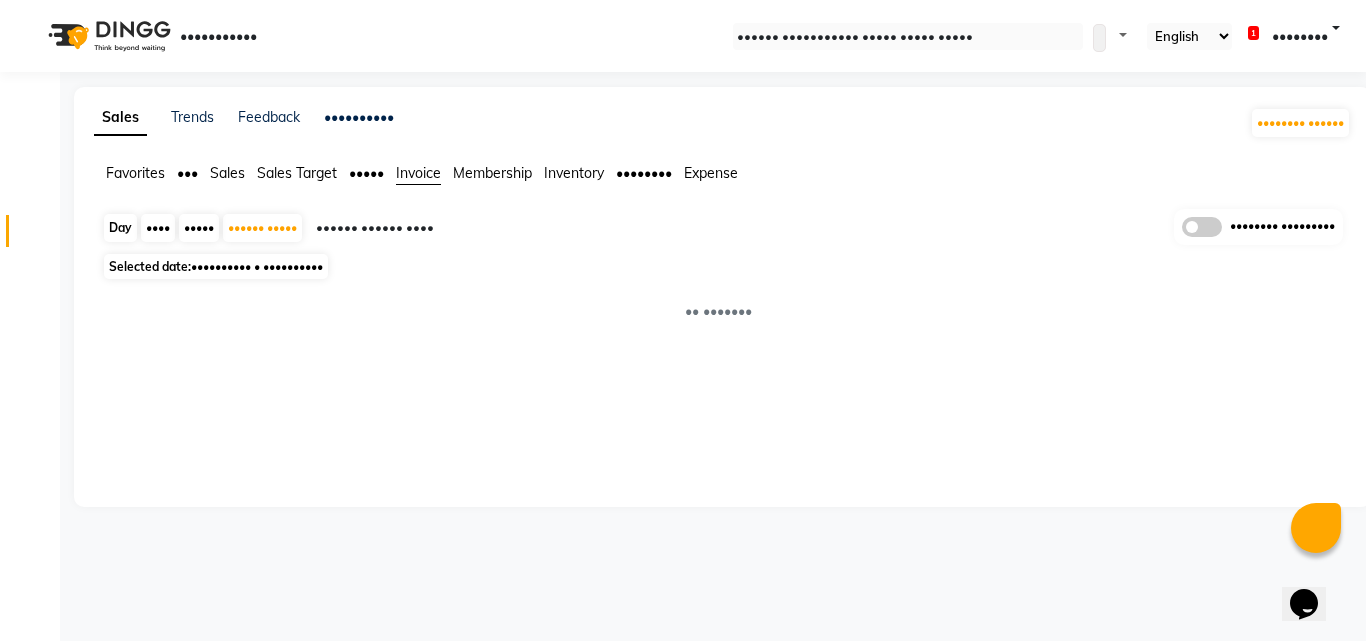 click at bounding box center (487, 228) 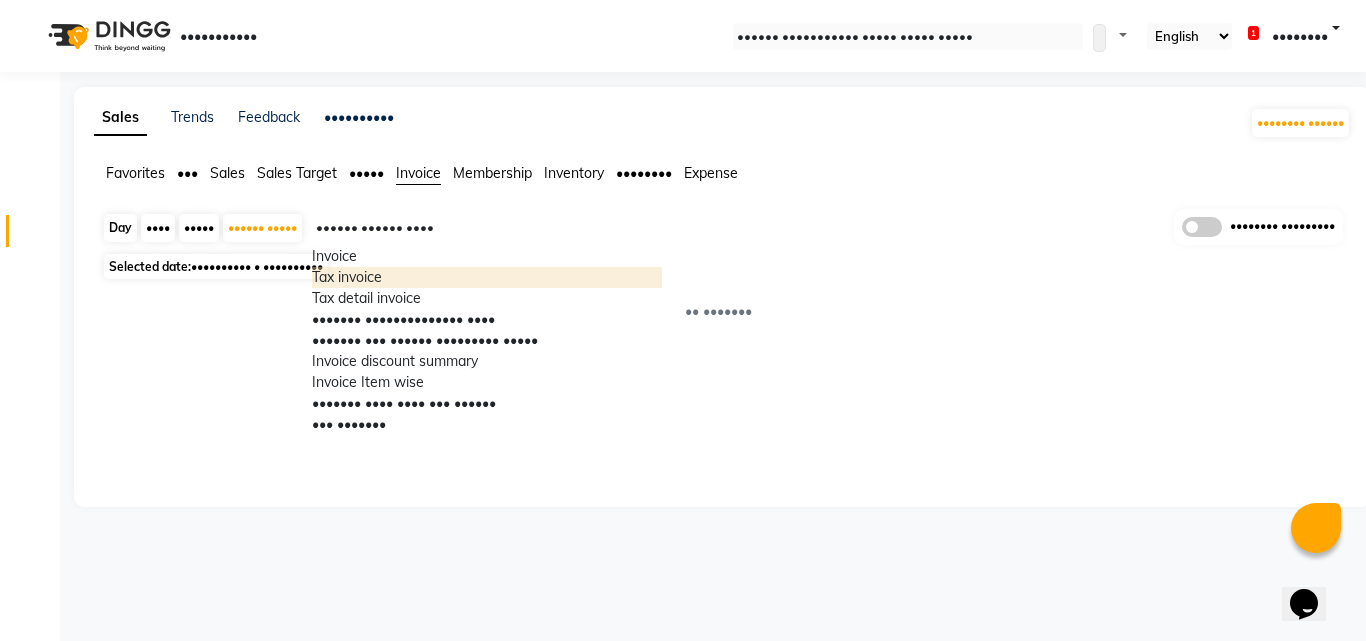 click on "Tax invoice" at bounding box center [487, 277] 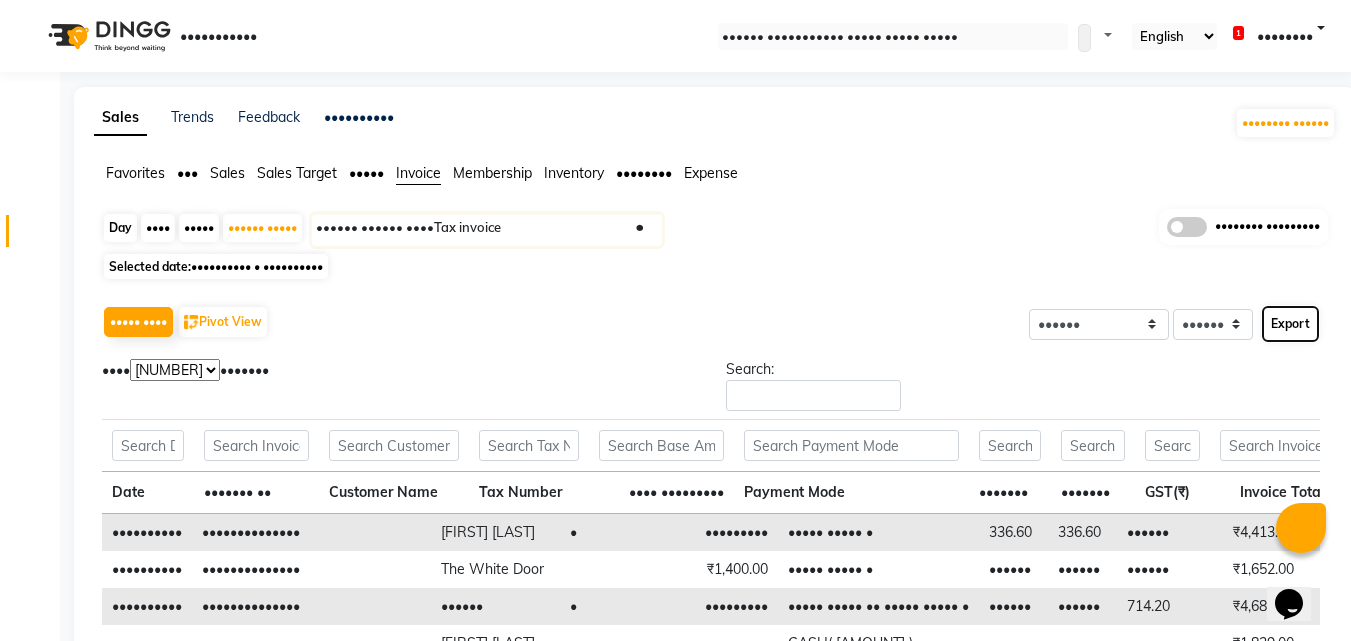 click on "Export" at bounding box center (1290, 324) 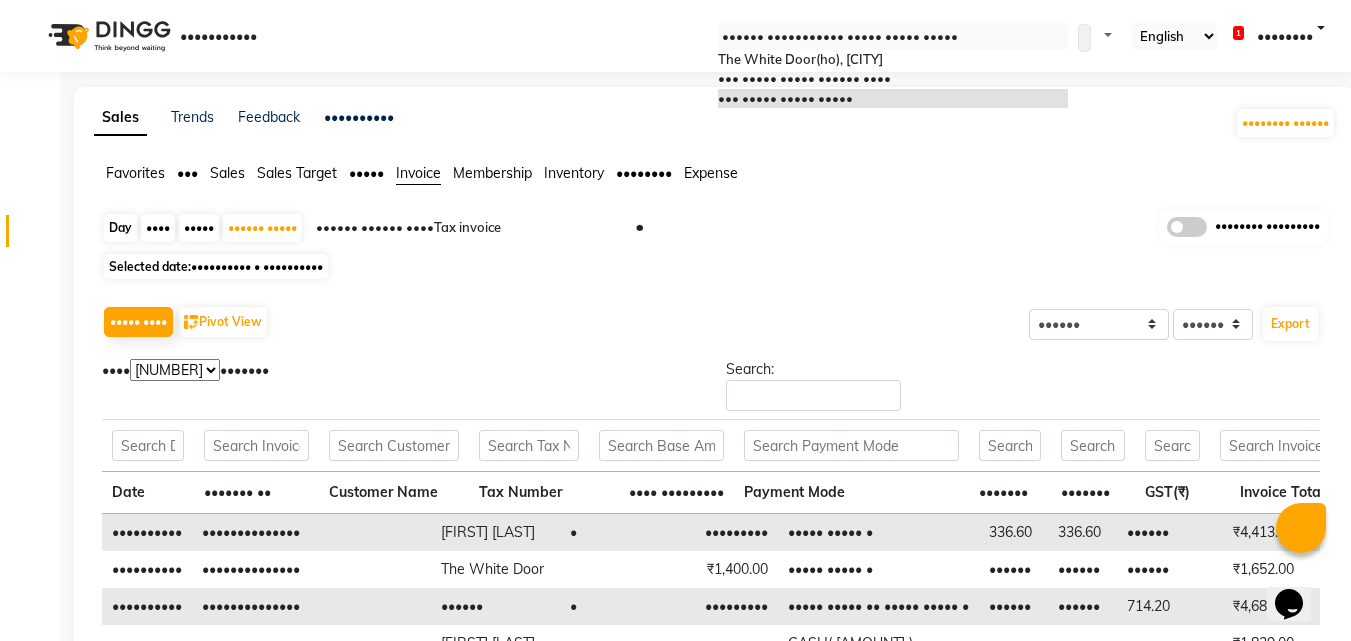 click at bounding box center (893, 37) 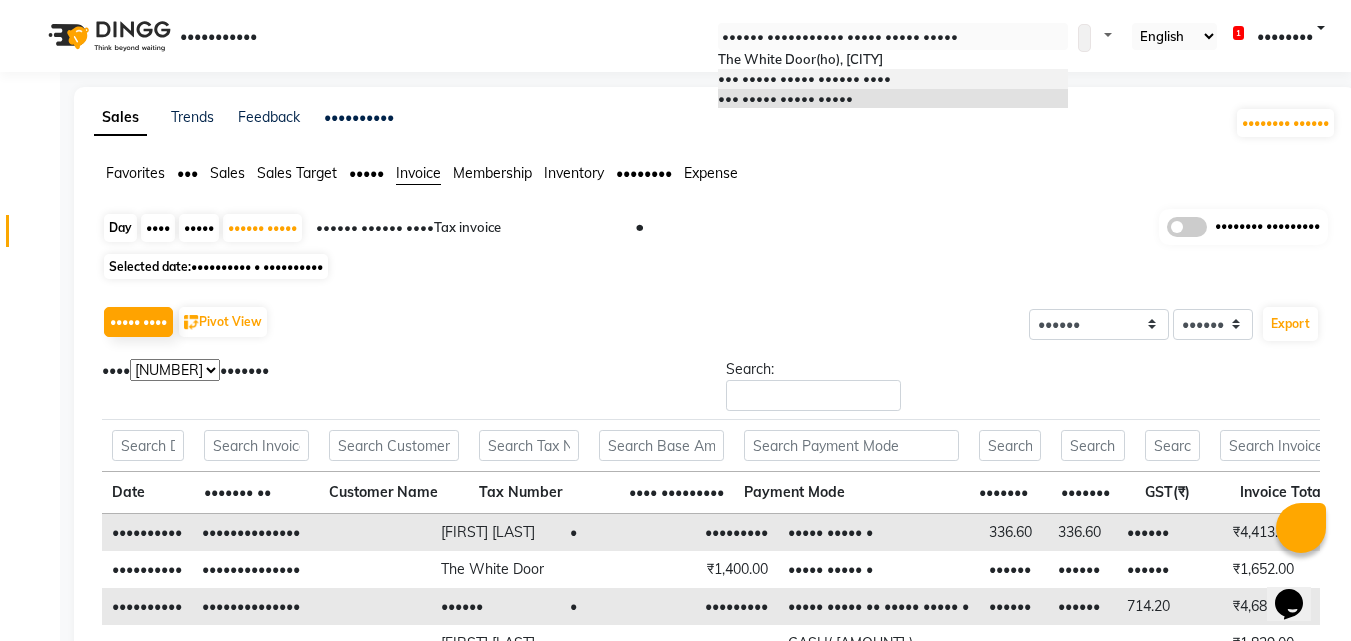 click on "••• ••••• ••••• •••••• ••••" at bounding box center (804, 78) 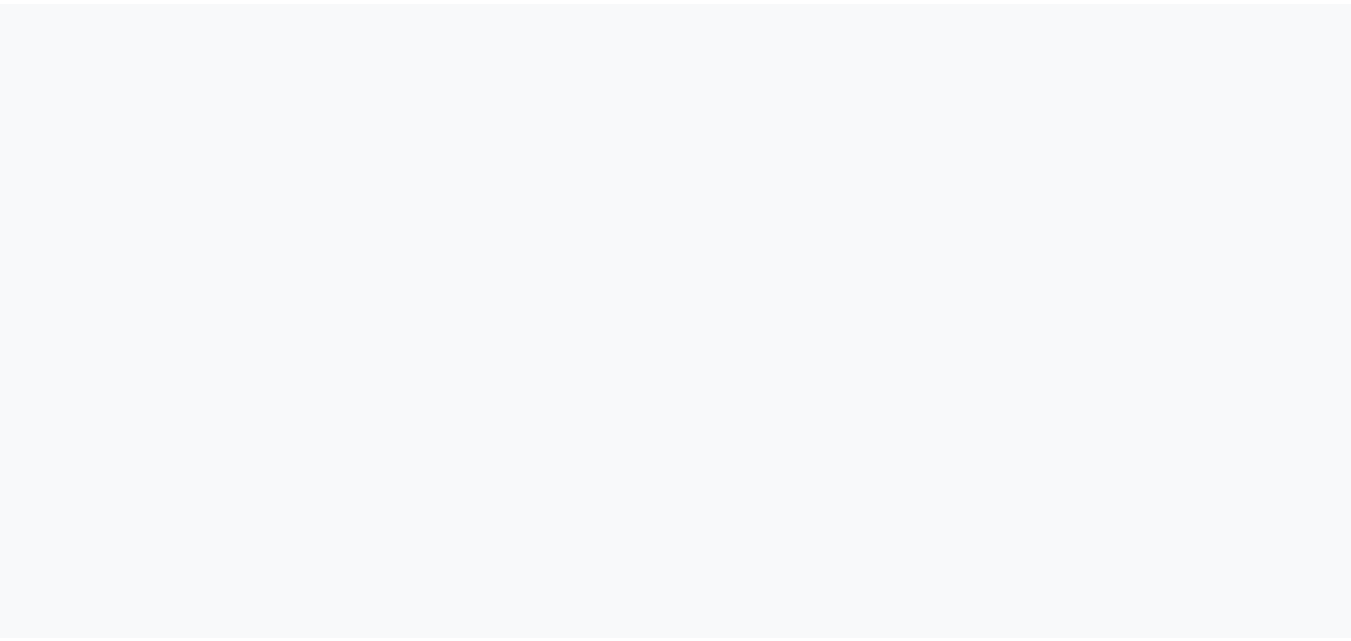 scroll, scrollTop: 0, scrollLeft: 0, axis: both 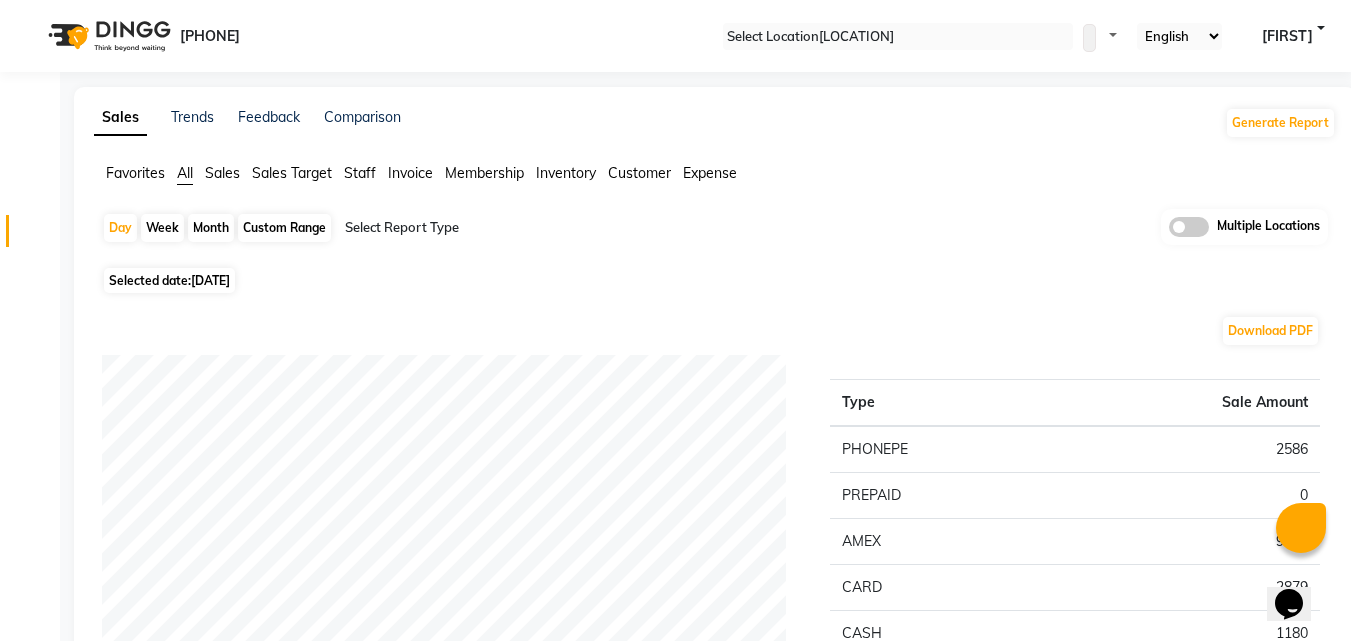 click on "Custom Range" at bounding box center [284, 228] 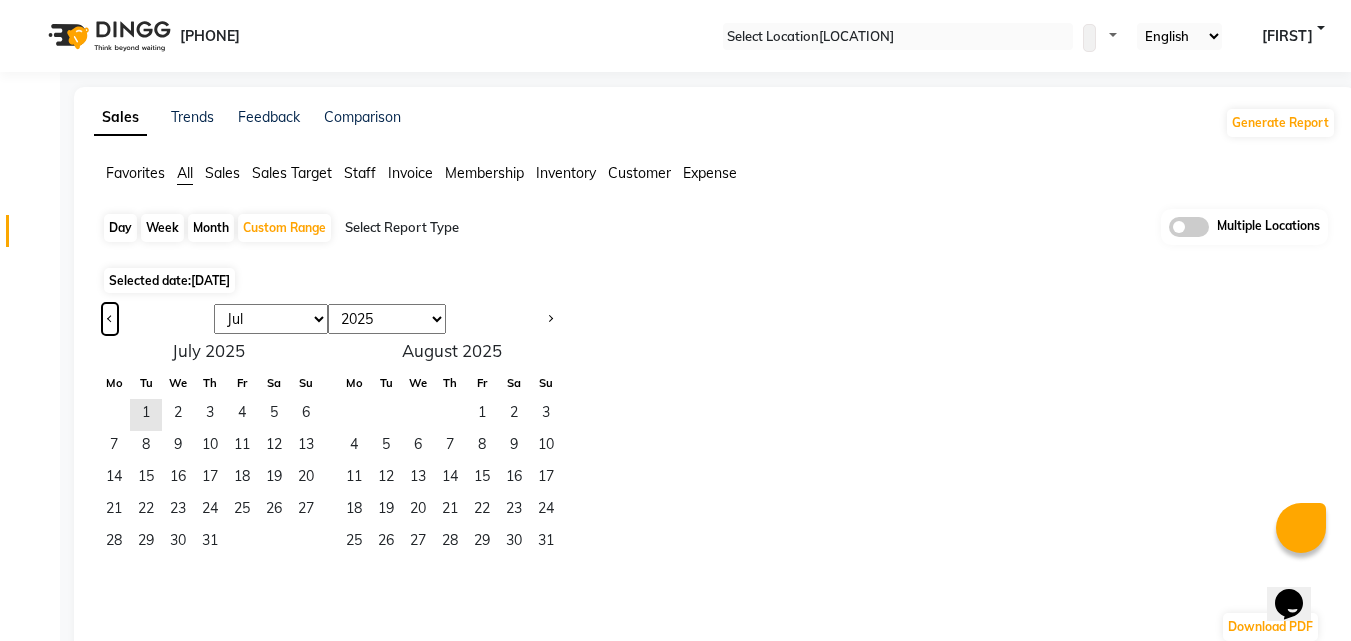 click at bounding box center [110, 317] 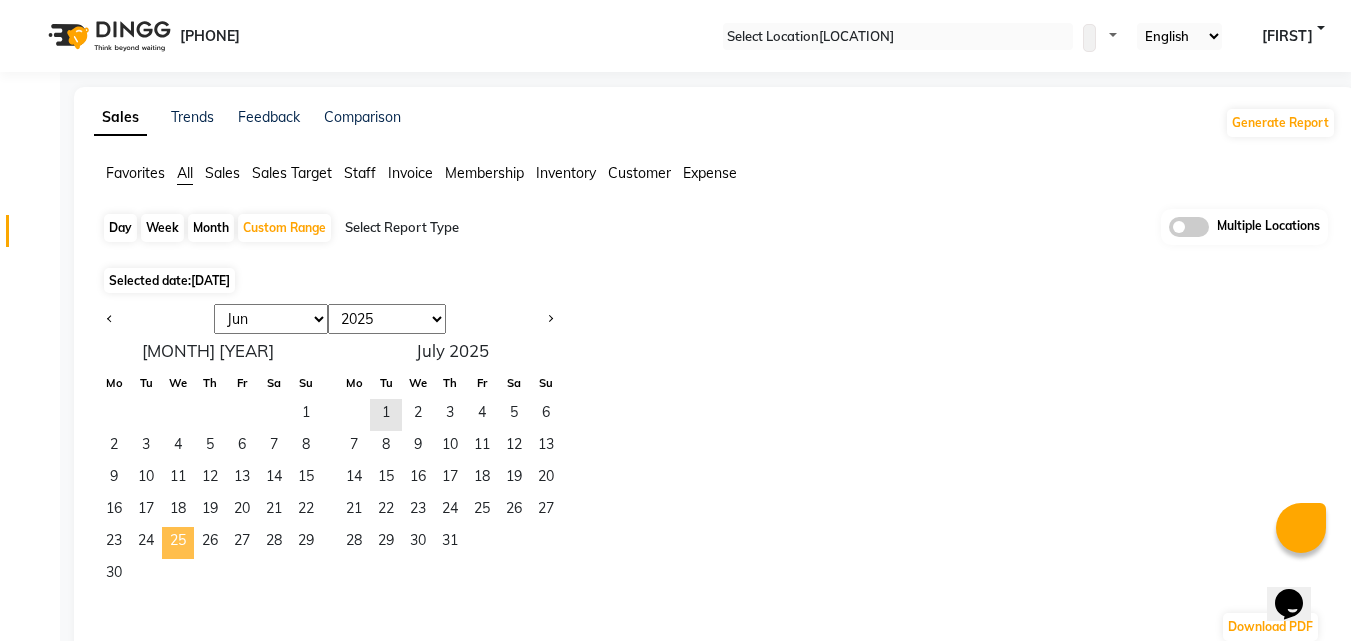 click on "25" at bounding box center [178, 543] 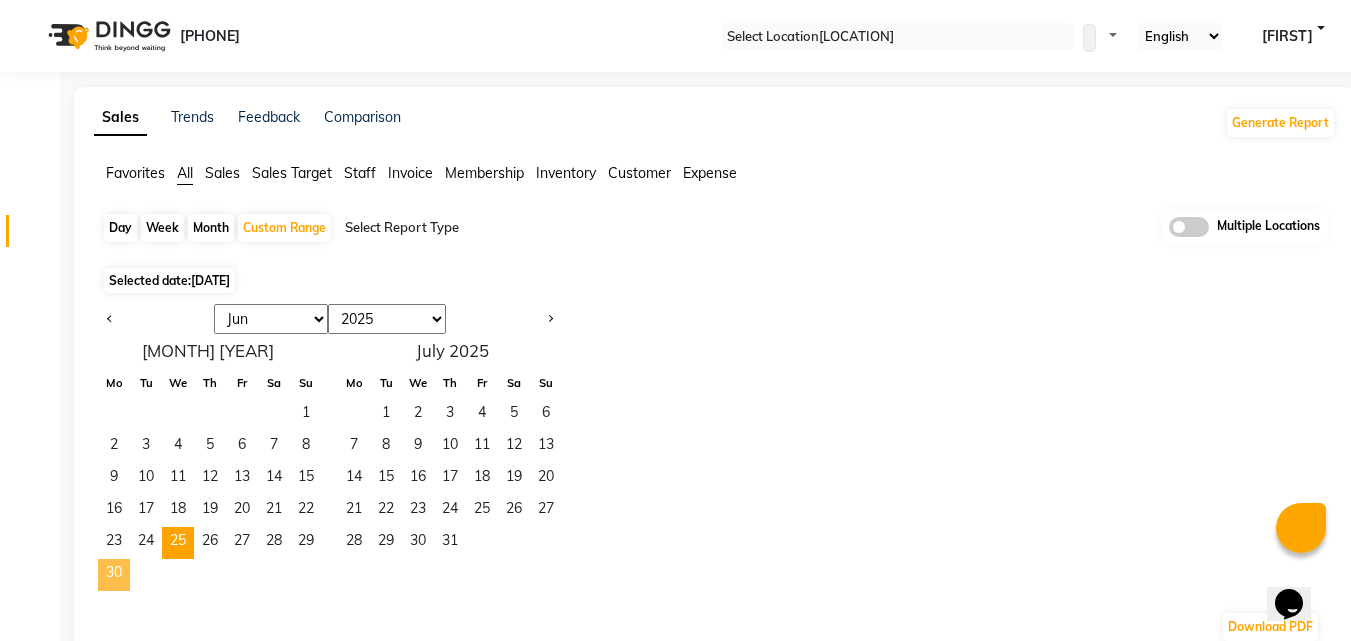 click on "30" at bounding box center (114, 575) 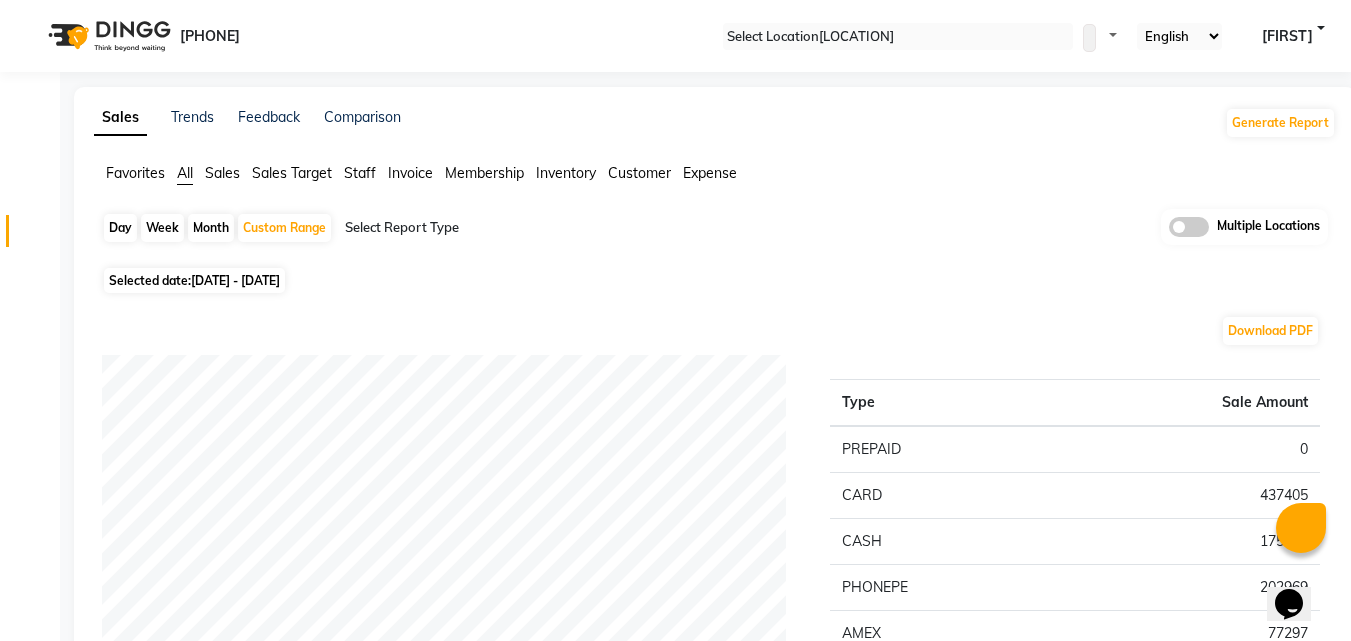 click on "All Sales Sales Target Staff Invoice Membership Inventory Customer Expense" at bounding box center (715, 174) 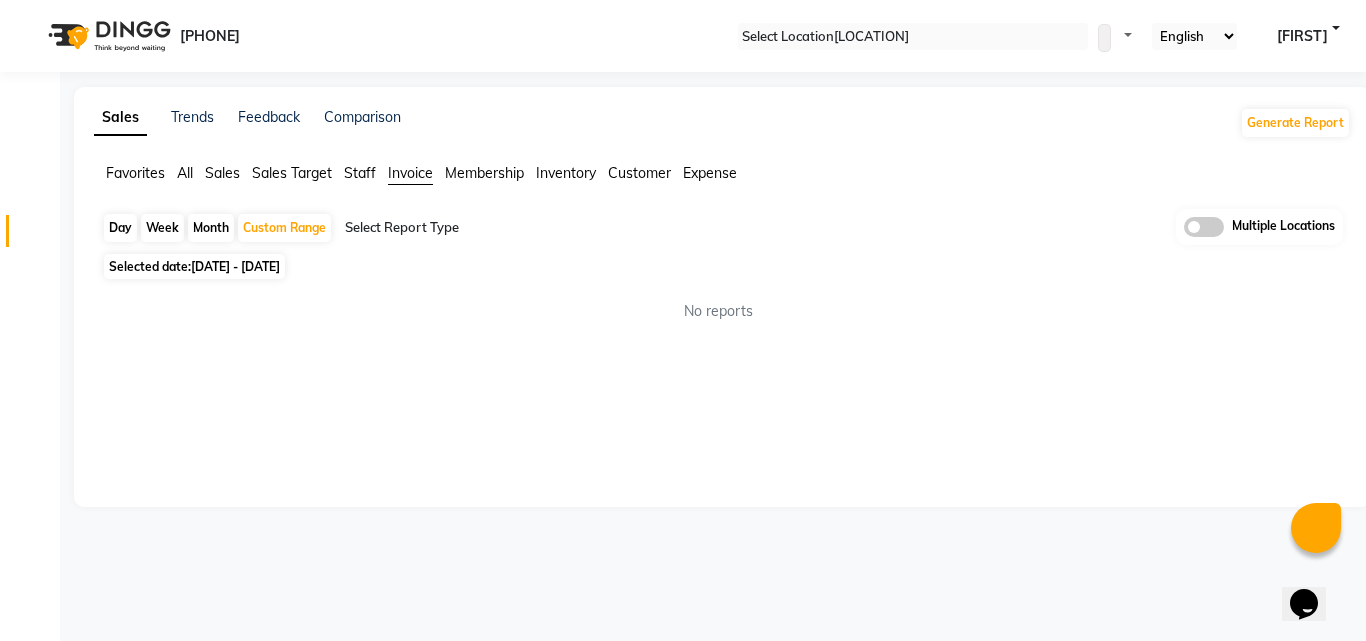 click at bounding box center [516, 228] 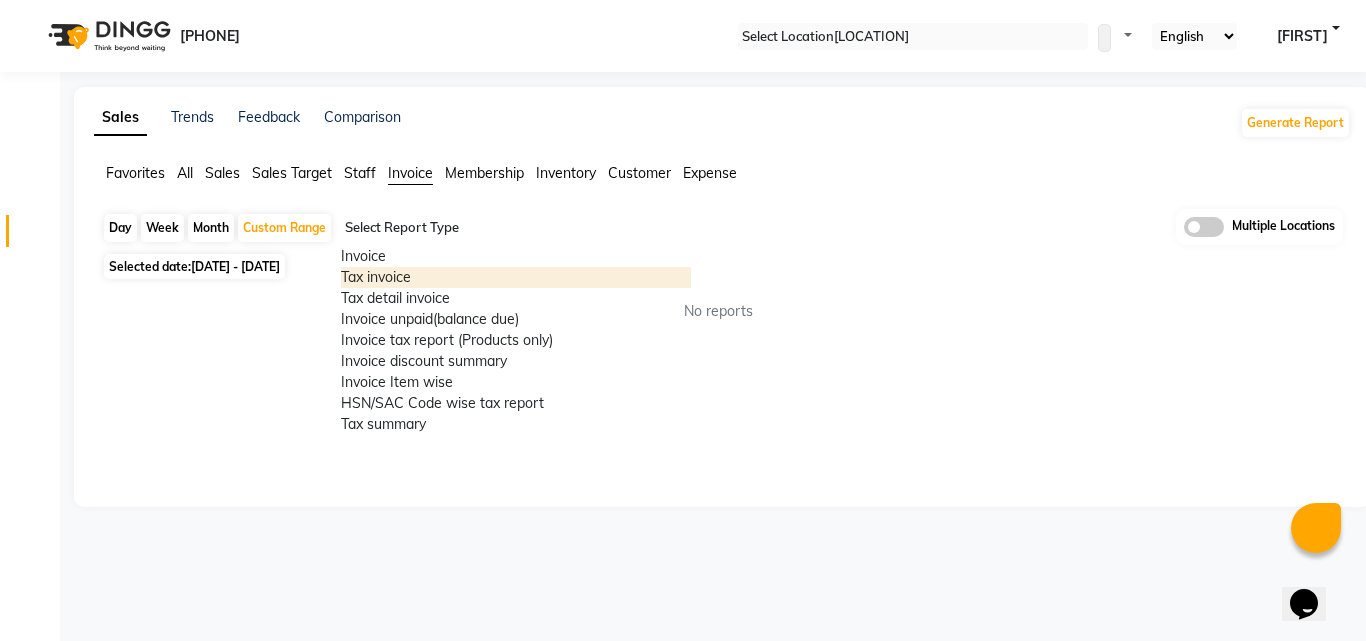 click on "Tax invoice" at bounding box center (516, 277) 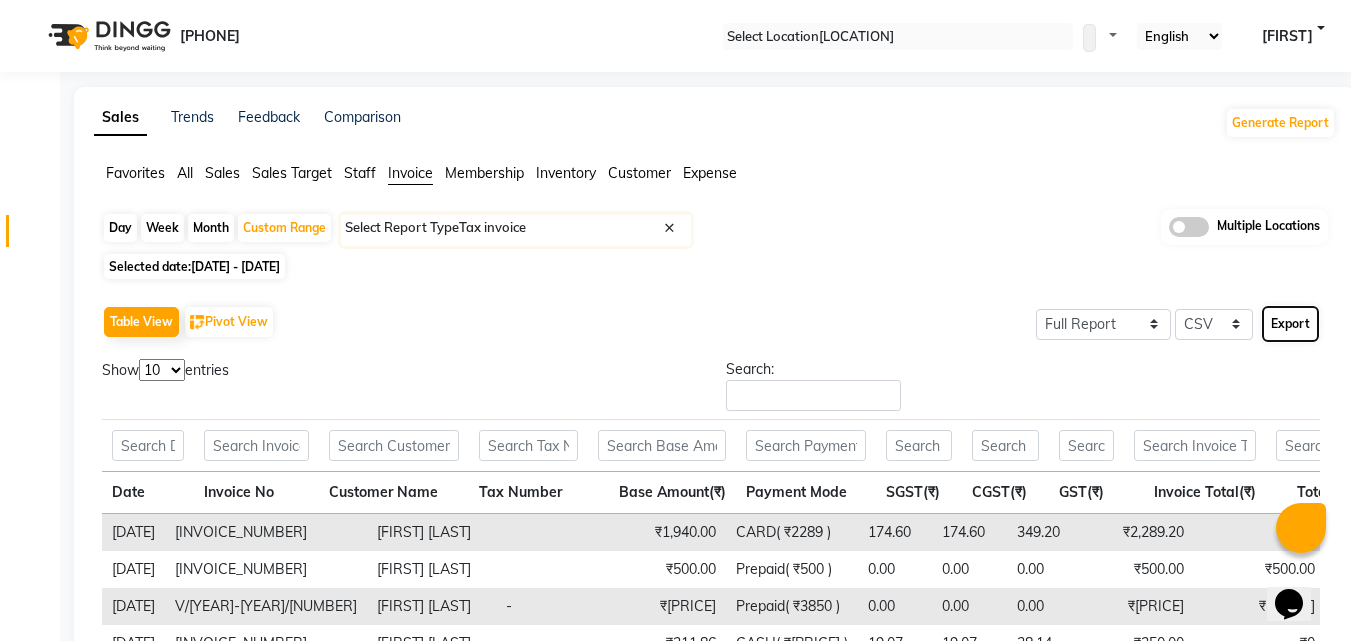 click on "Export" at bounding box center (1290, 324) 